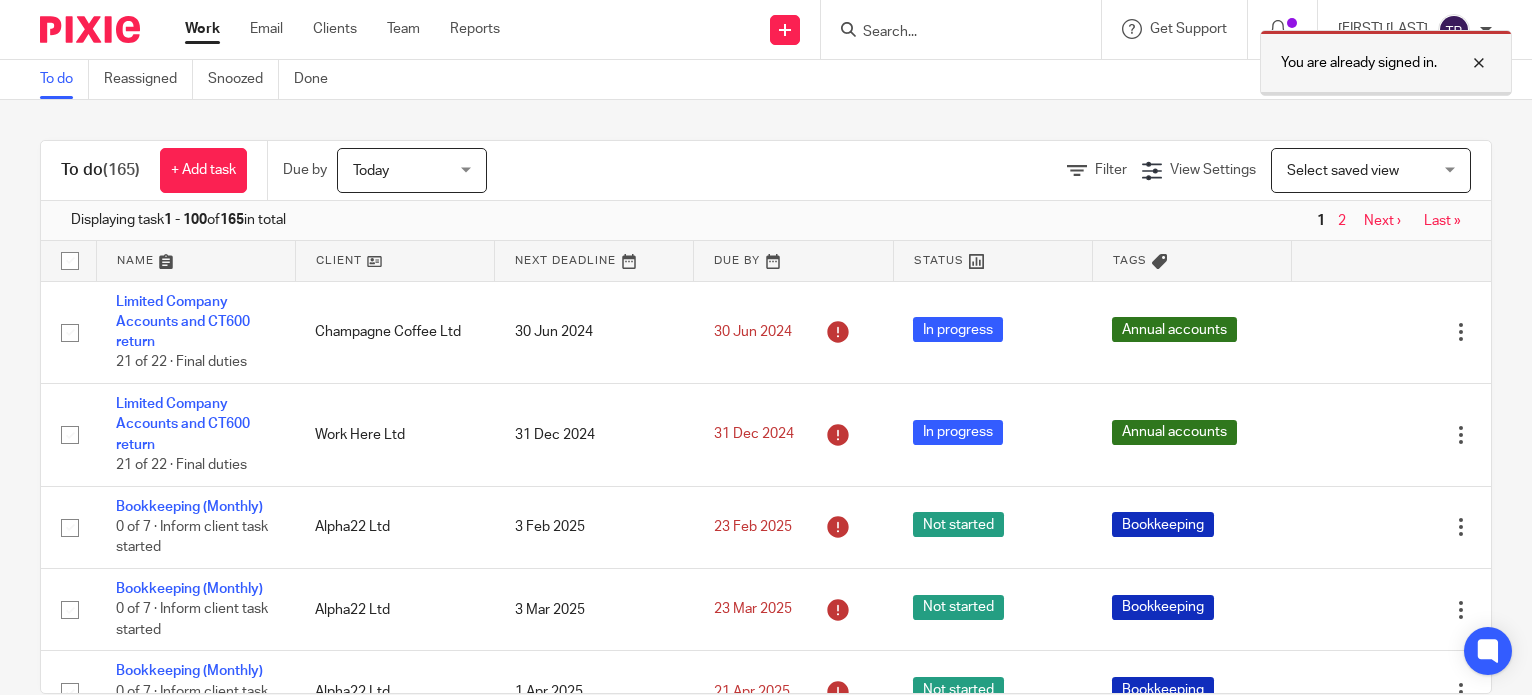 scroll, scrollTop: 0, scrollLeft: 0, axis: both 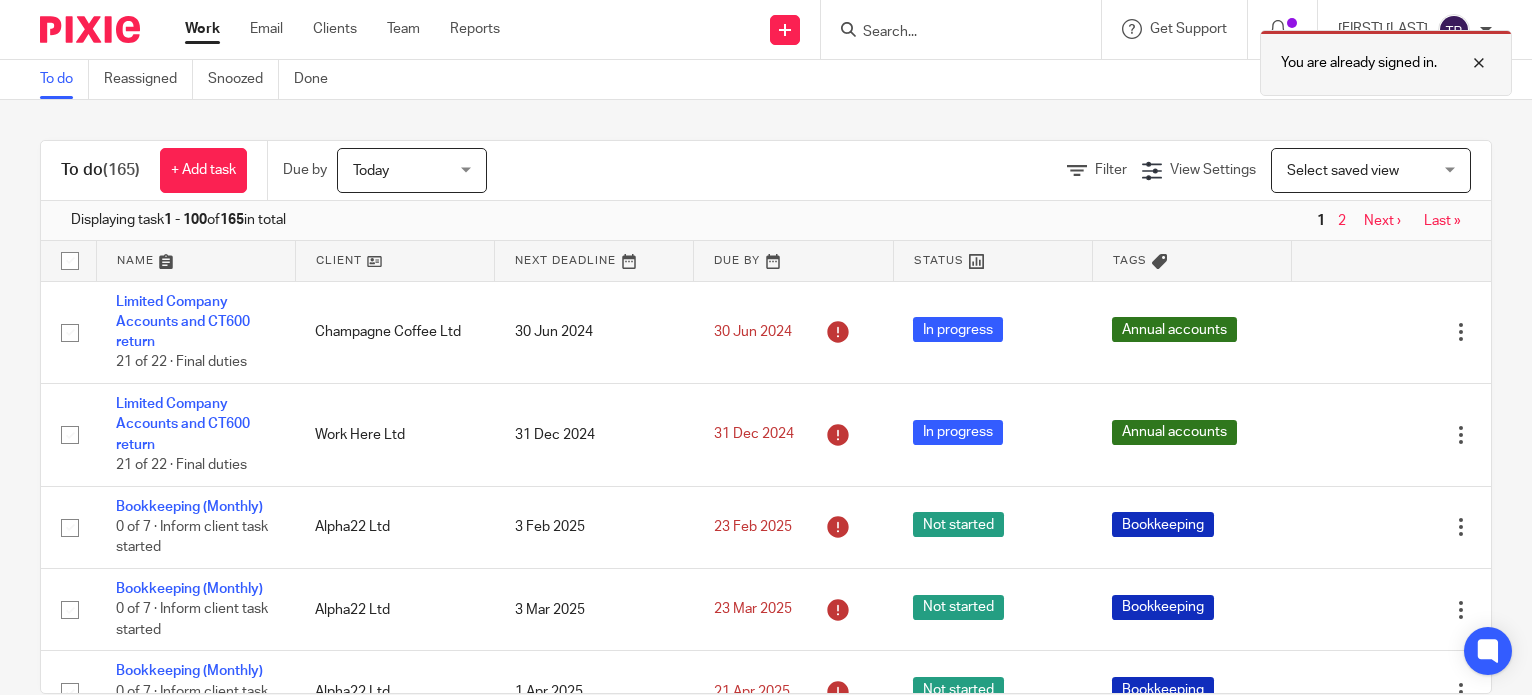 click at bounding box center [1464, 63] 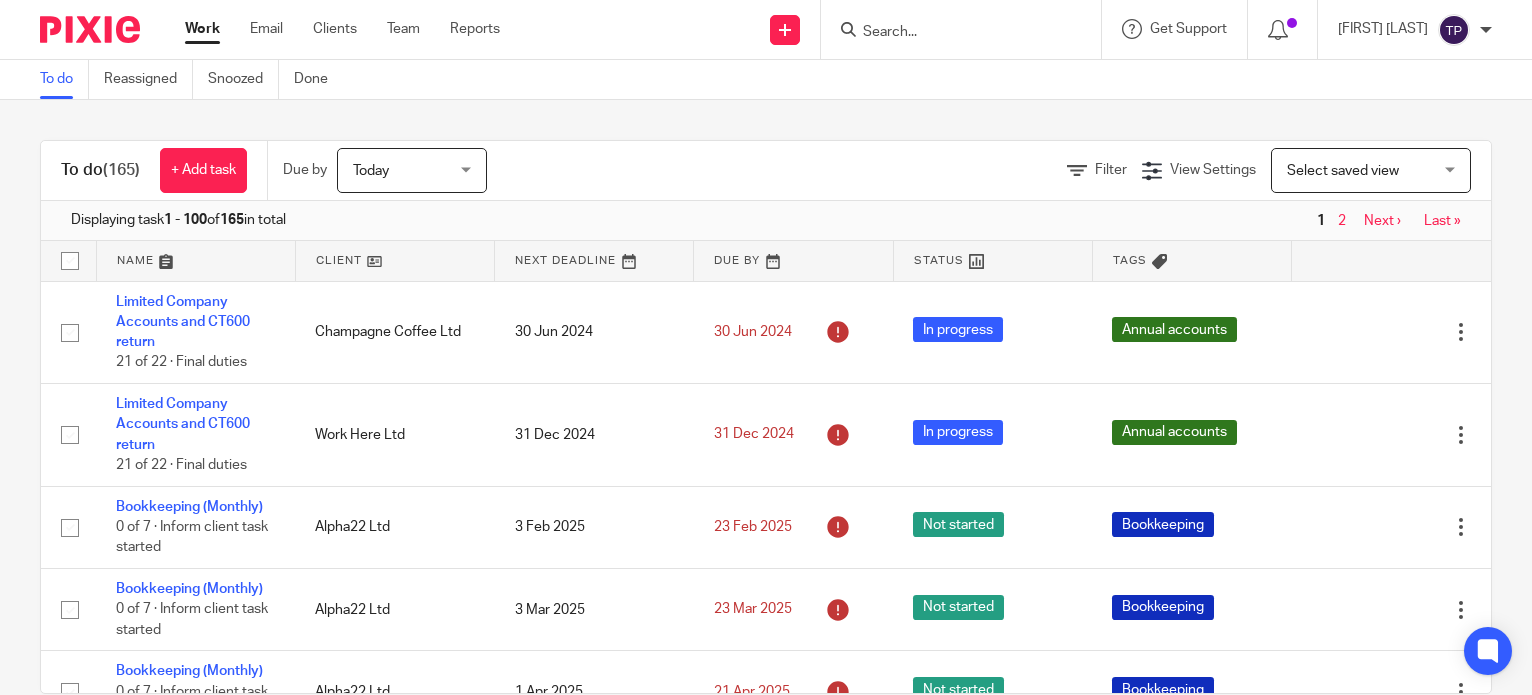 click at bounding box center (951, 33) 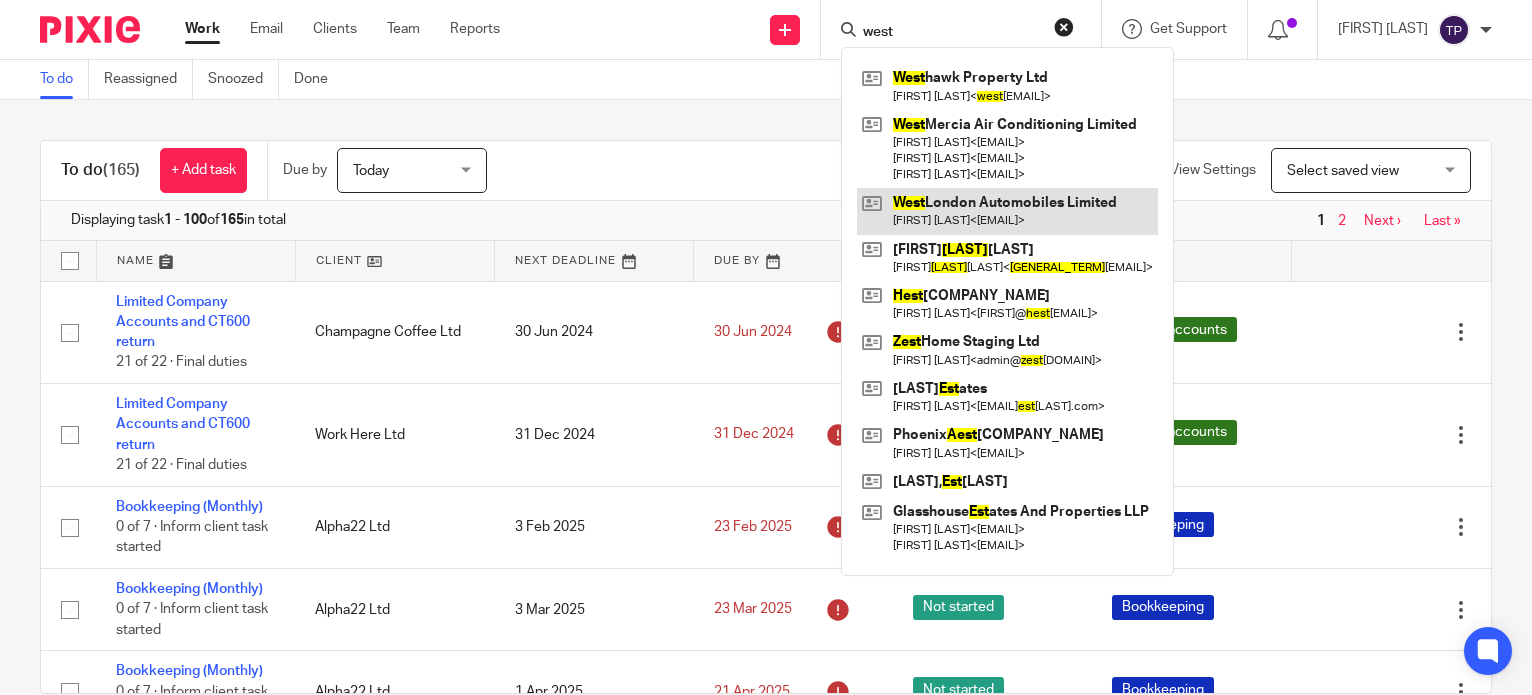 type on "west" 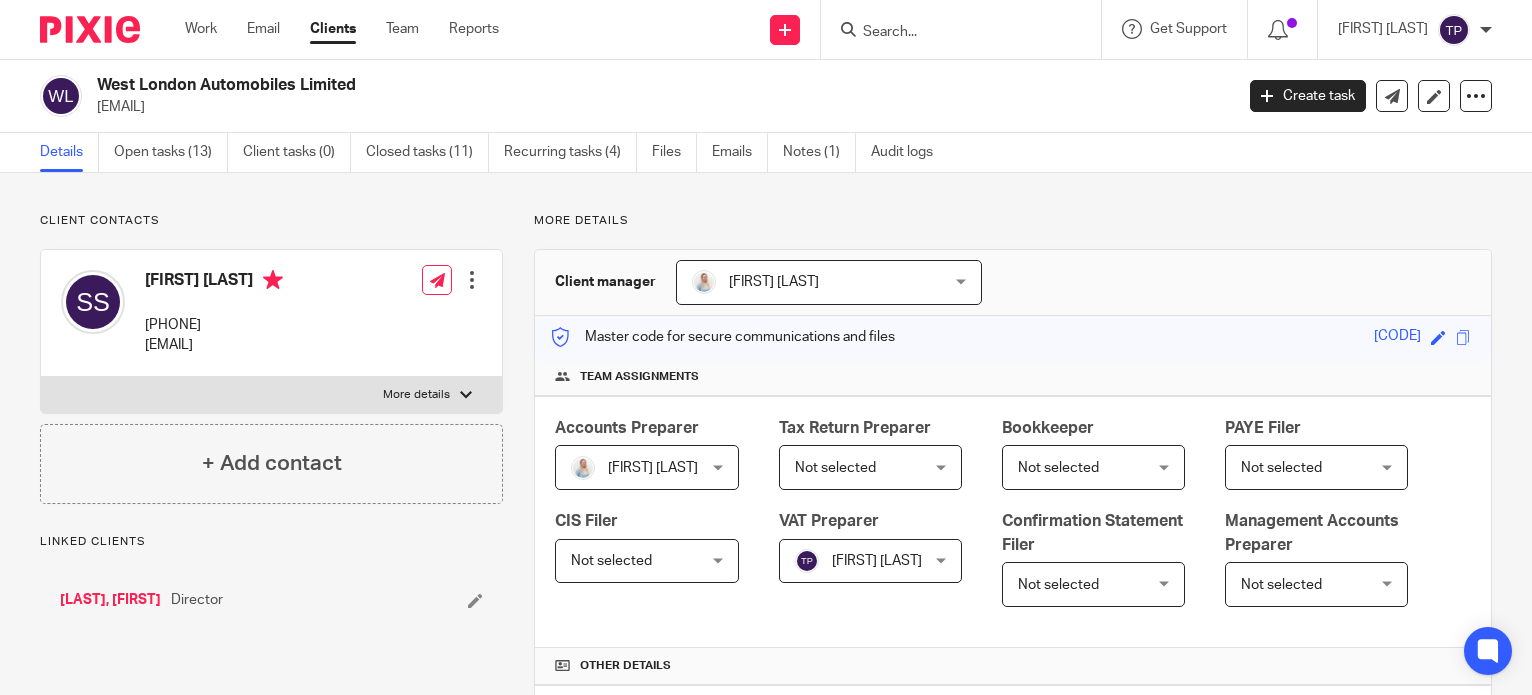 scroll, scrollTop: 0, scrollLeft: 0, axis: both 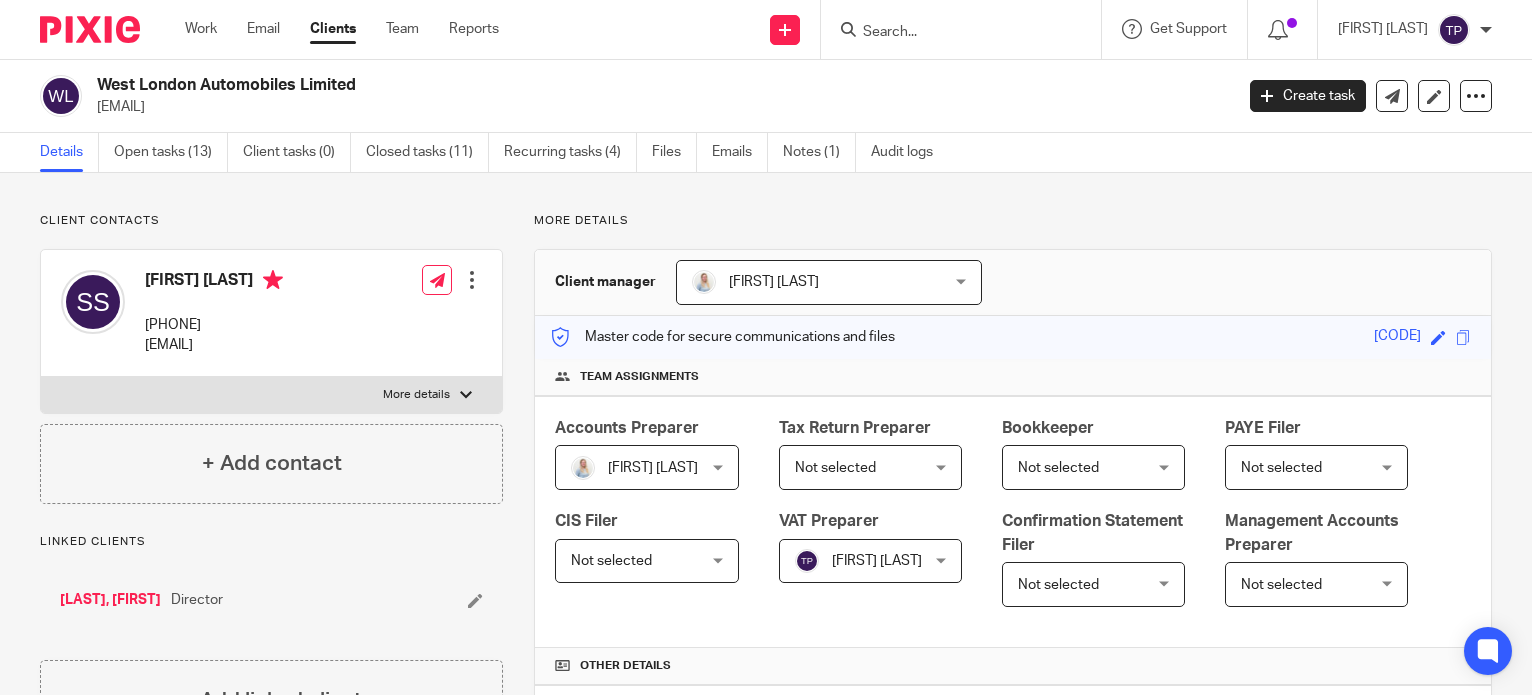 click on "More details" at bounding box center [416, 395] 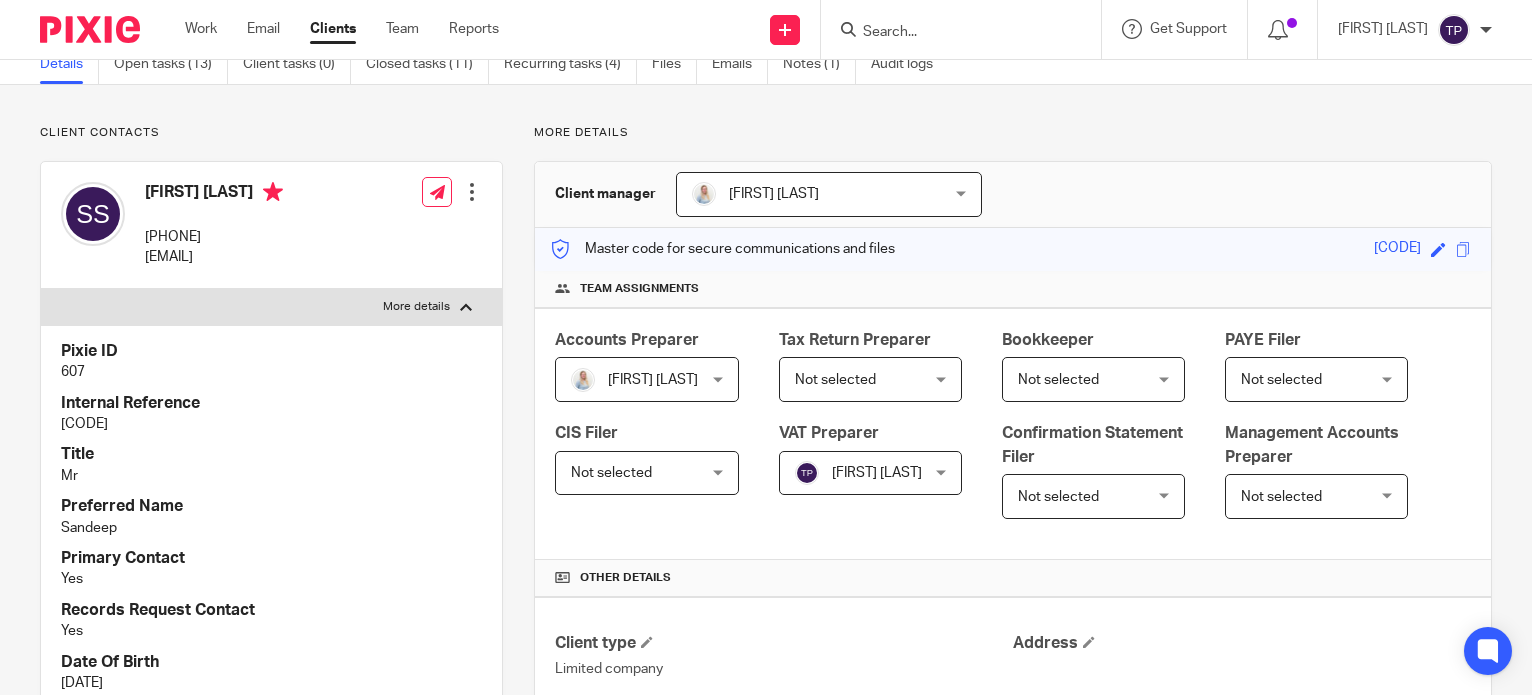scroll, scrollTop: 0, scrollLeft: 0, axis: both 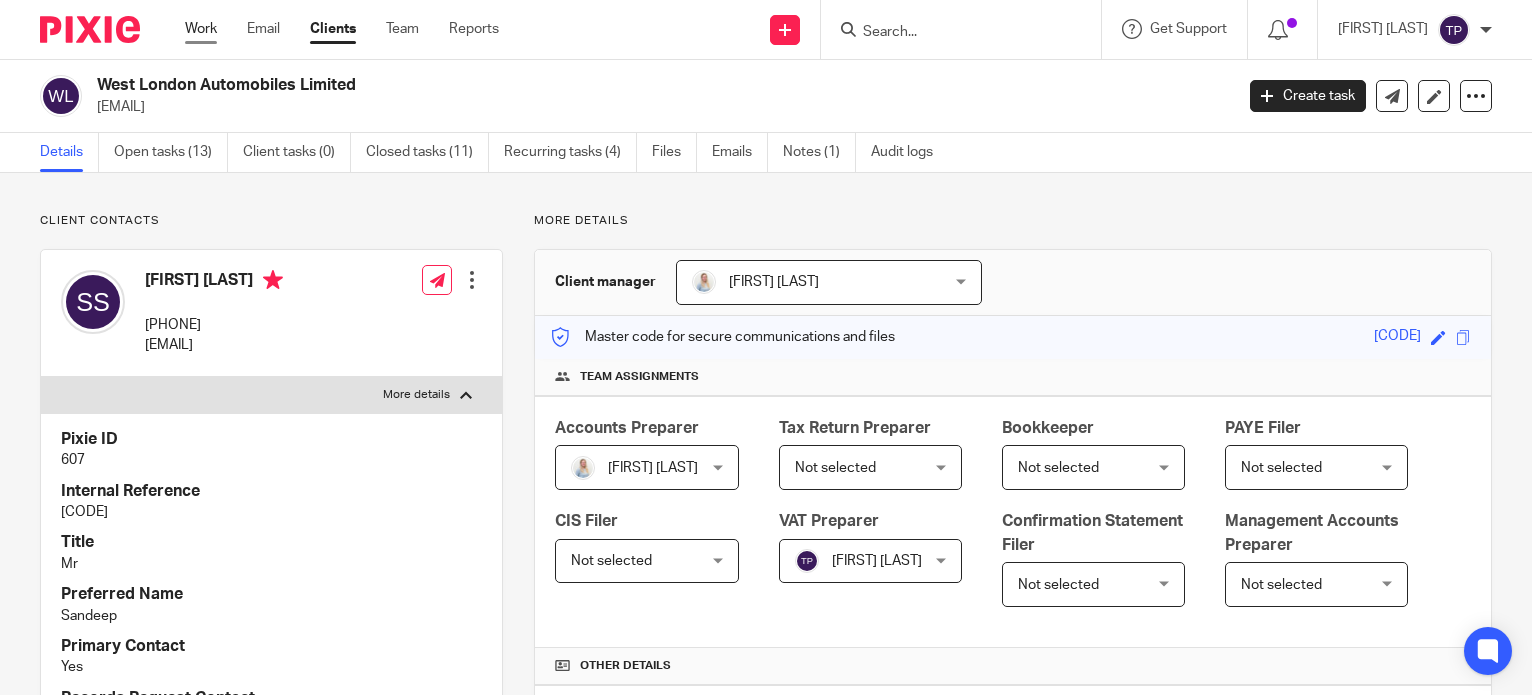 click on "Work
Email
Clients
Team
Reports" at bounding box center (357, 29) 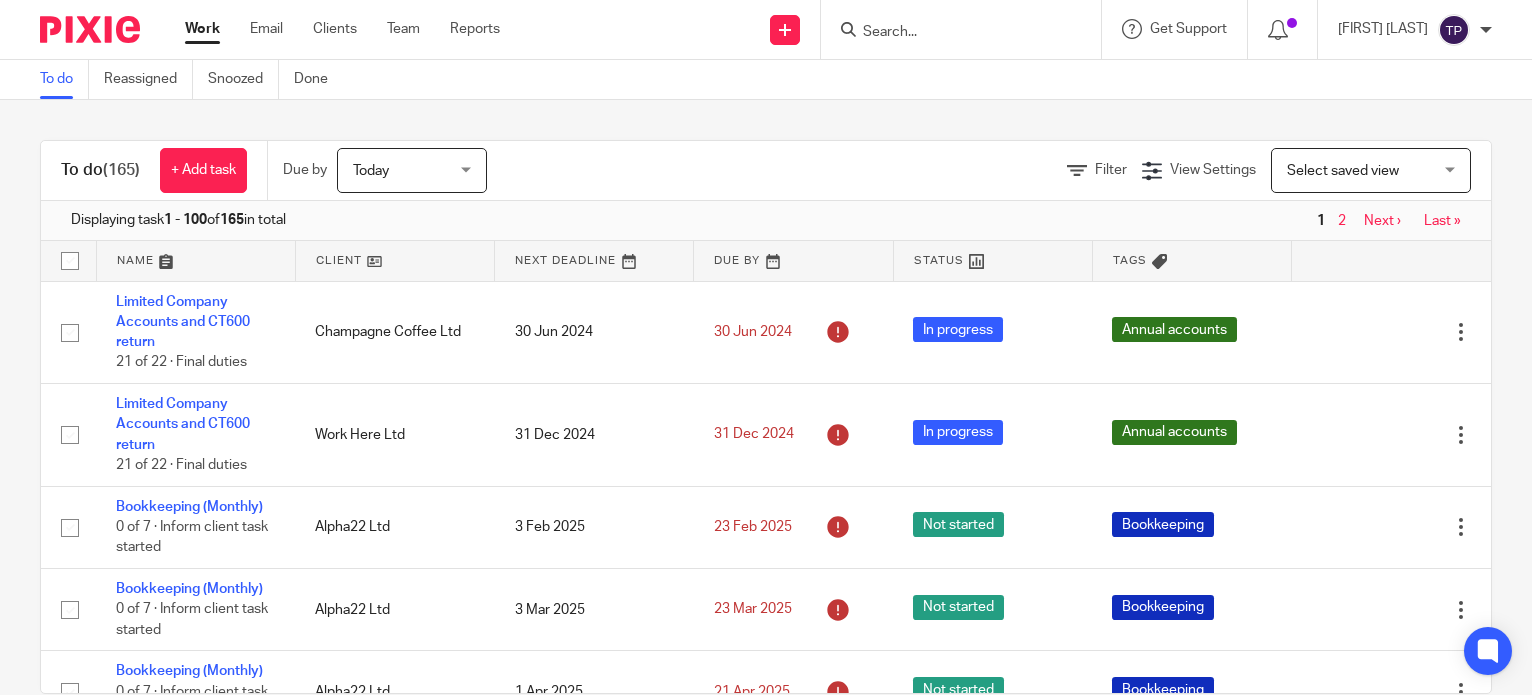 scroll, scrollTop: 0, scrollLeft: 0, axis: both 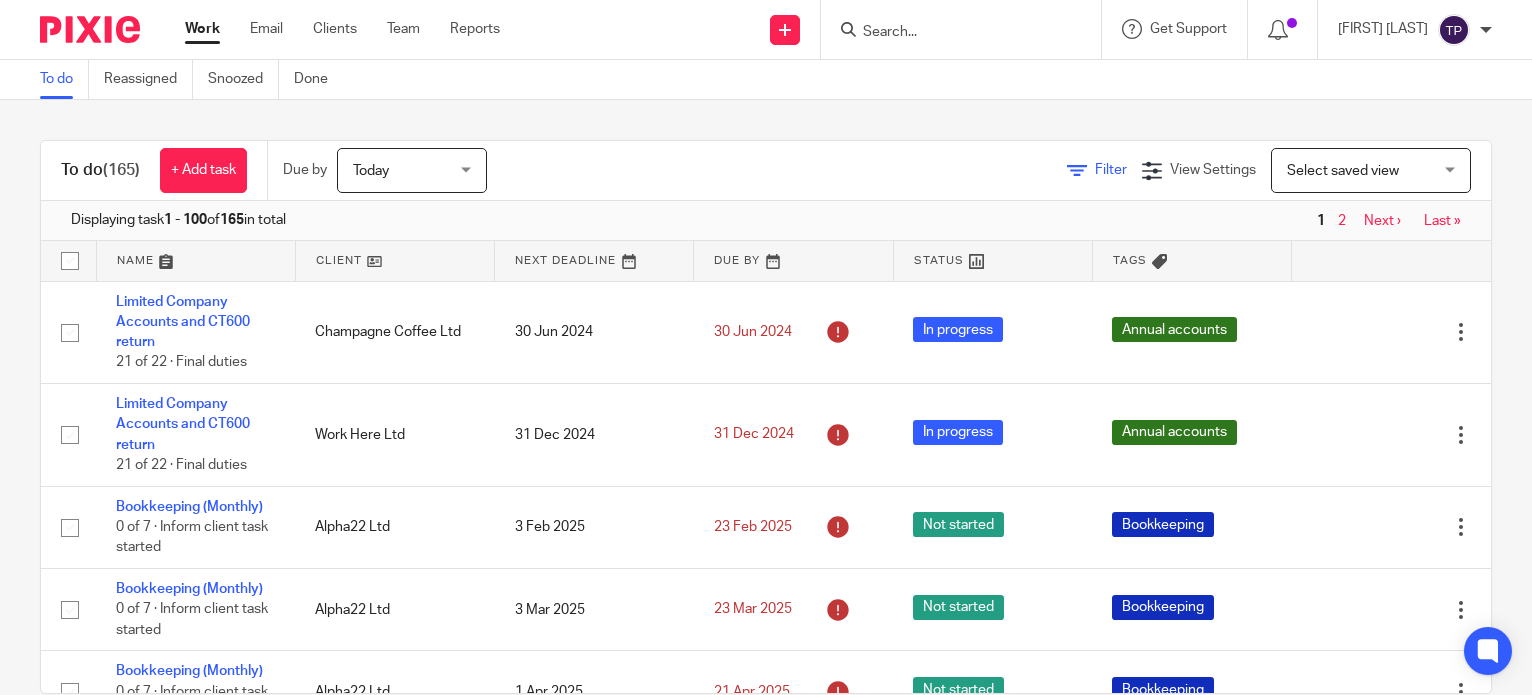 click on "Filter" at bounding box center (1111, 170) 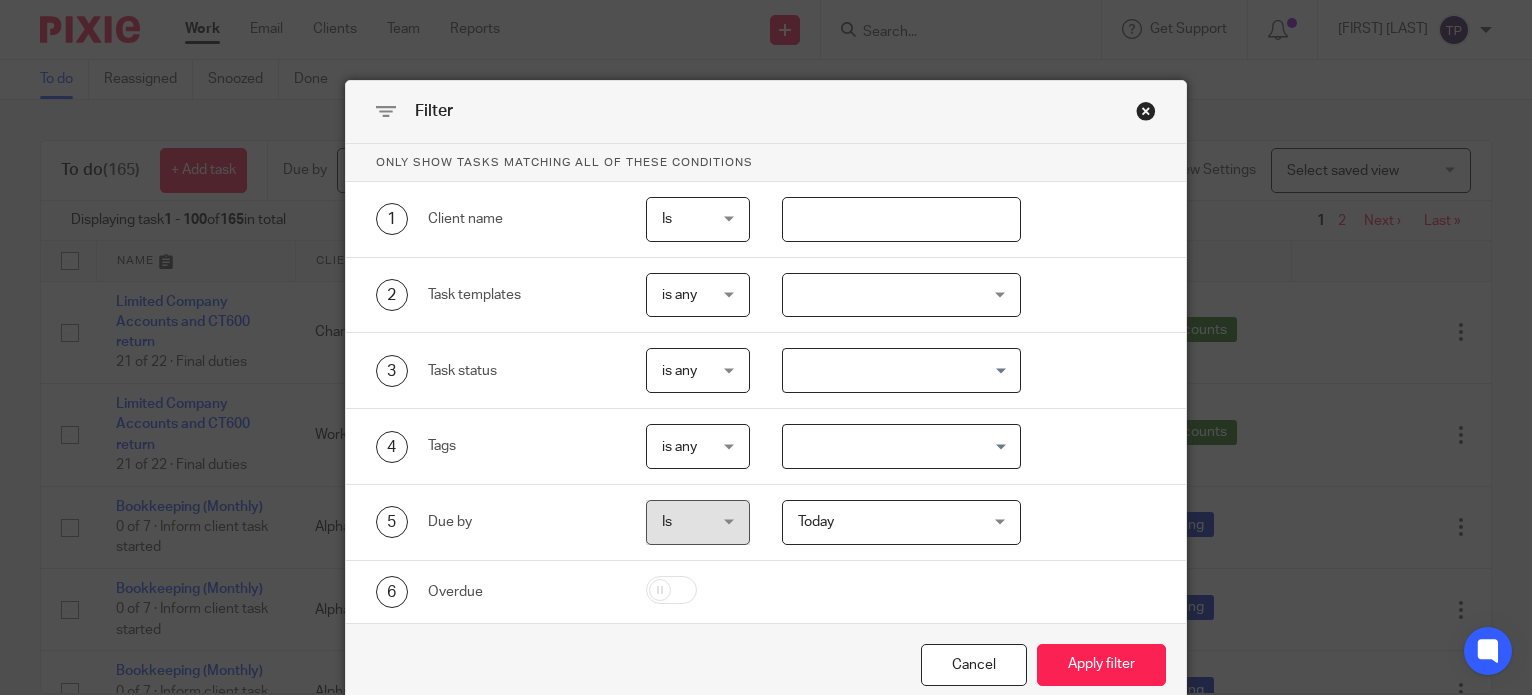 click at bounding box center [901, 219] 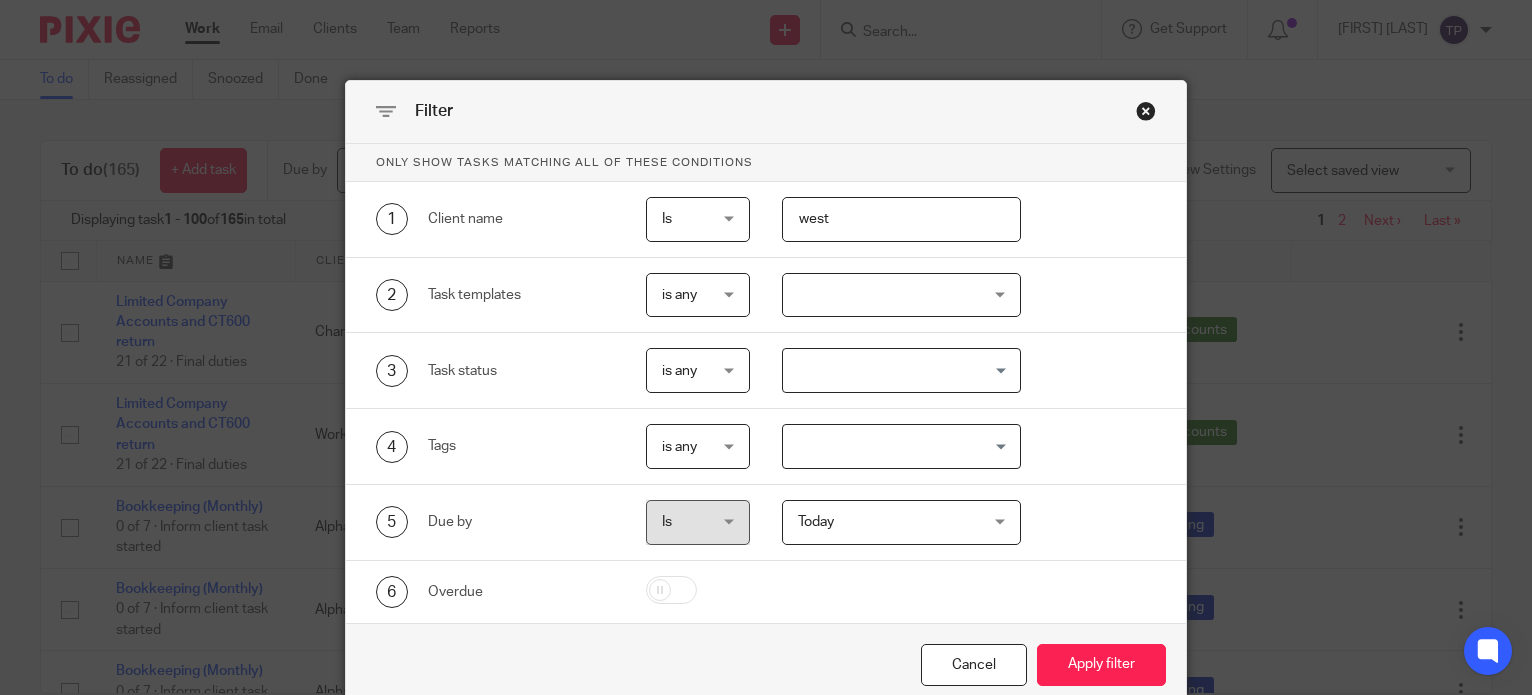 type on "west" 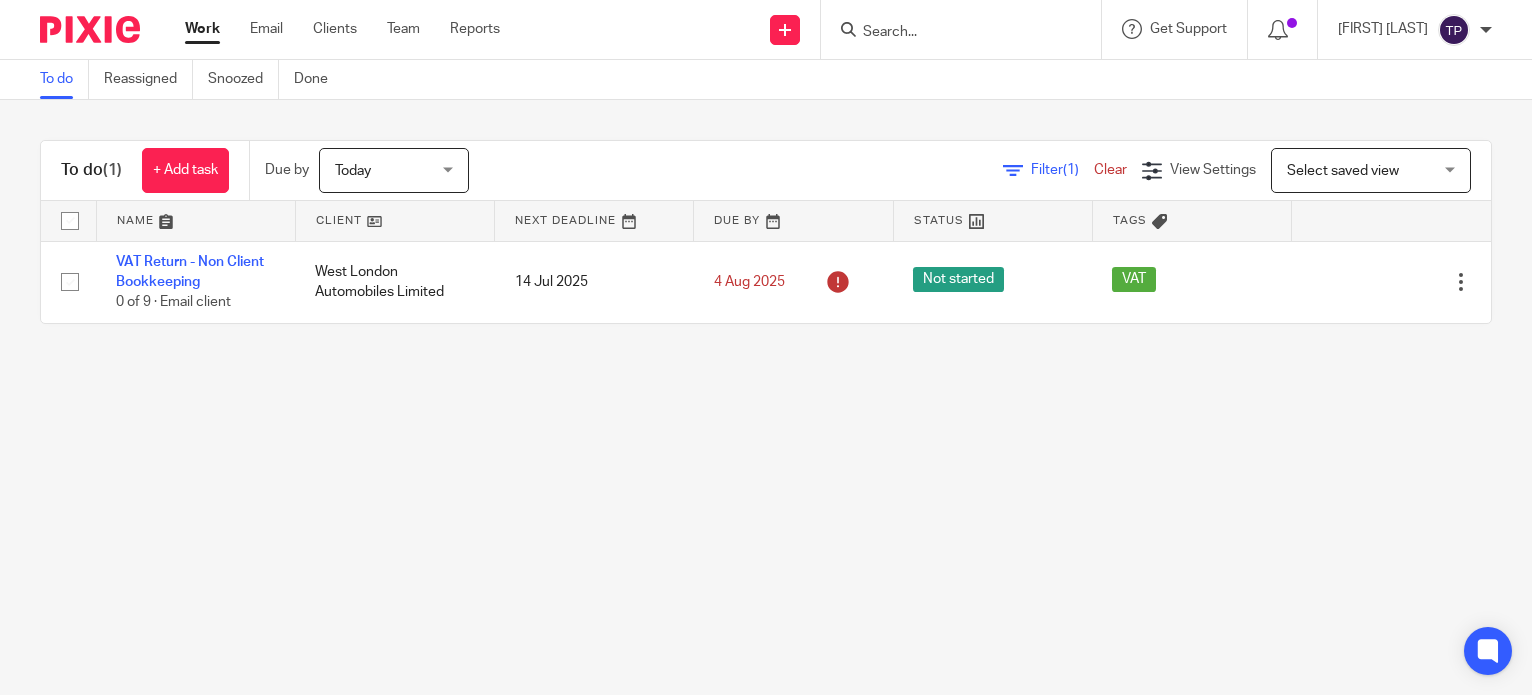 scroll, scrollTop: 0, scrollLeft: 0, axis: both 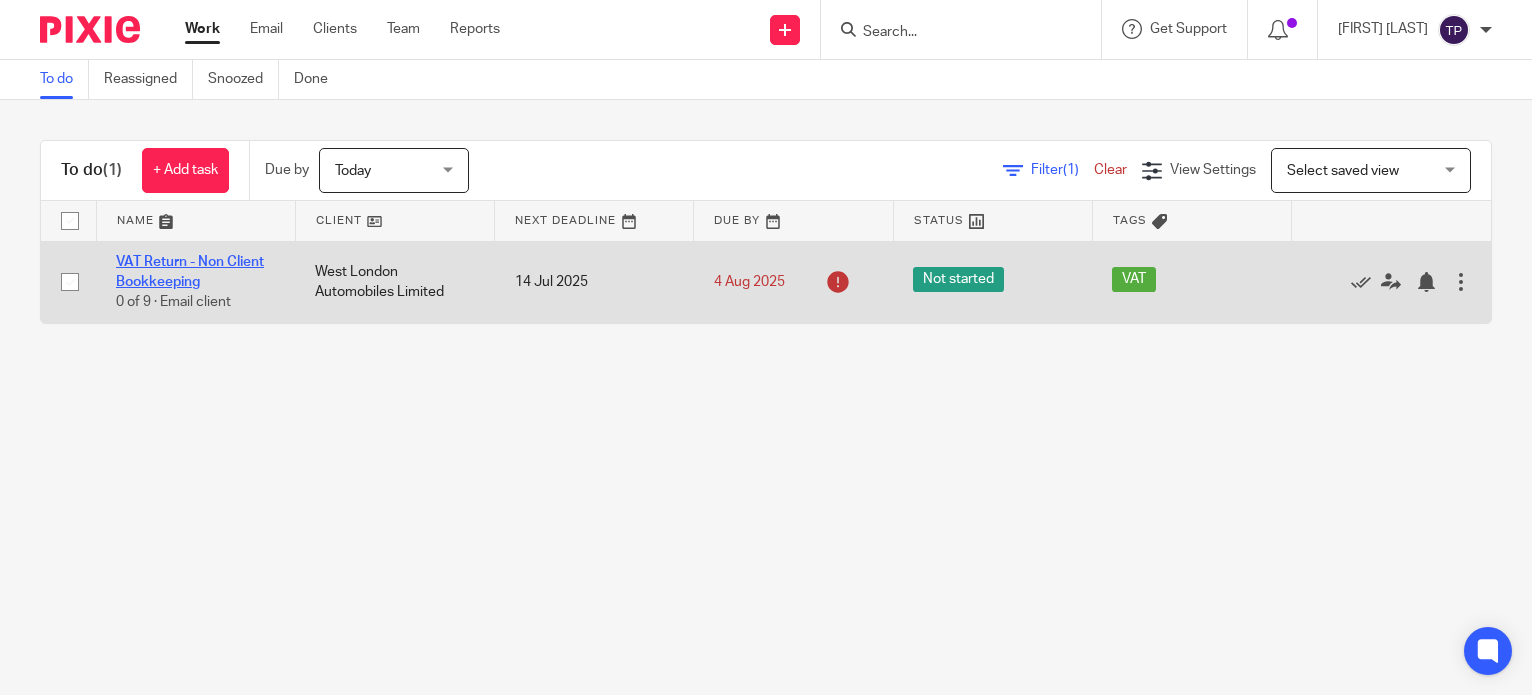 click on "VAT Return - Non Client Bookkeeping" at bounding box center [190, 272] 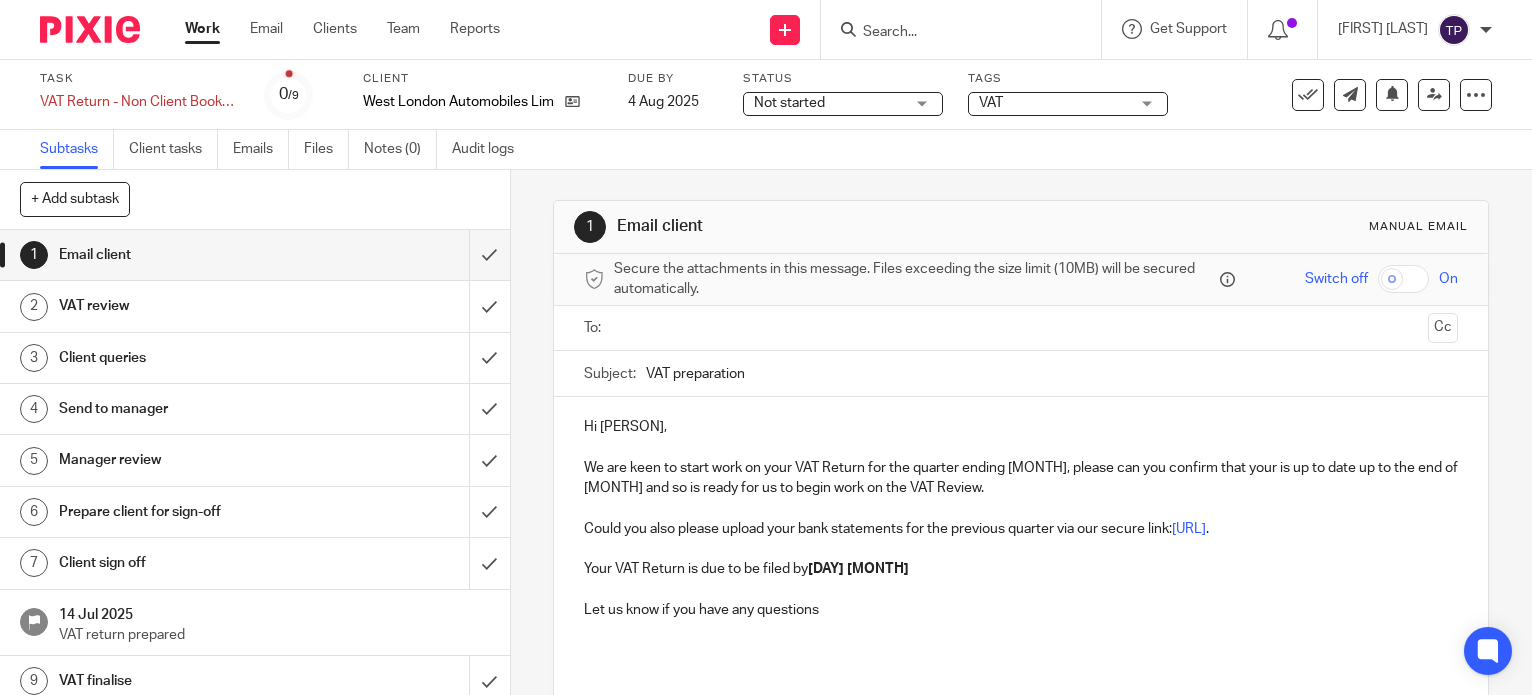 scroll, scrollTop: 0, scrollLeft: 0, axis: both 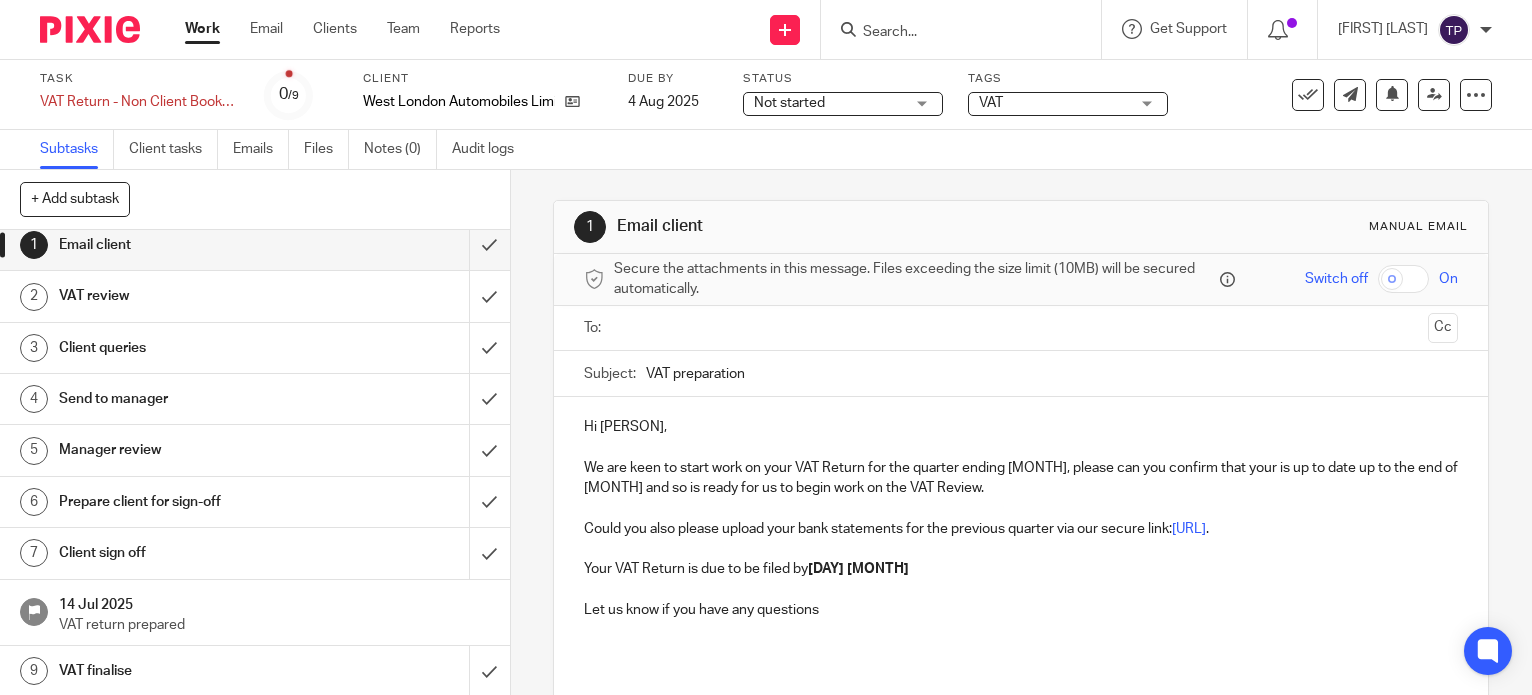 drag, startPoint x: 147, startPoint y: 482, endPoint x: 147, endPoint y: 501, distance: 19 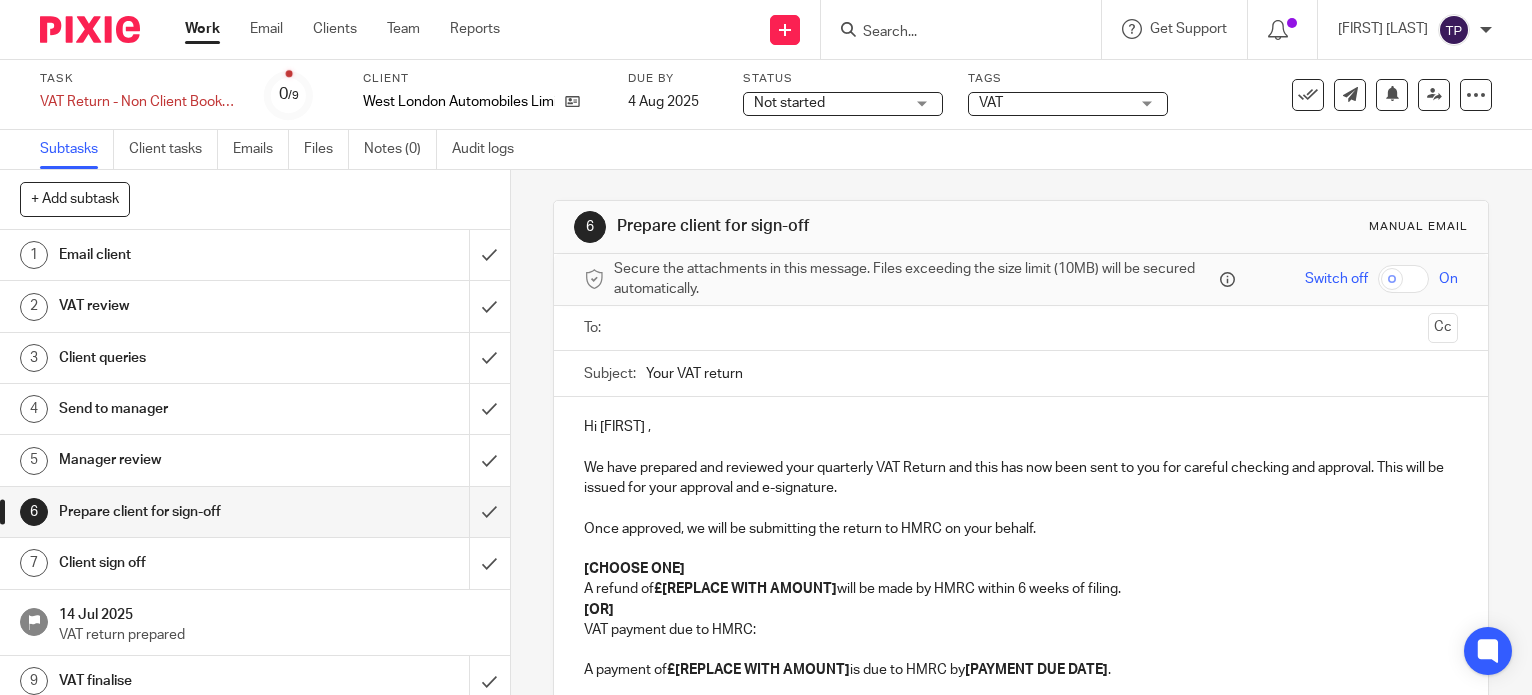 scroll, scrollTop: 0, scrollLeft: 0, axis: both 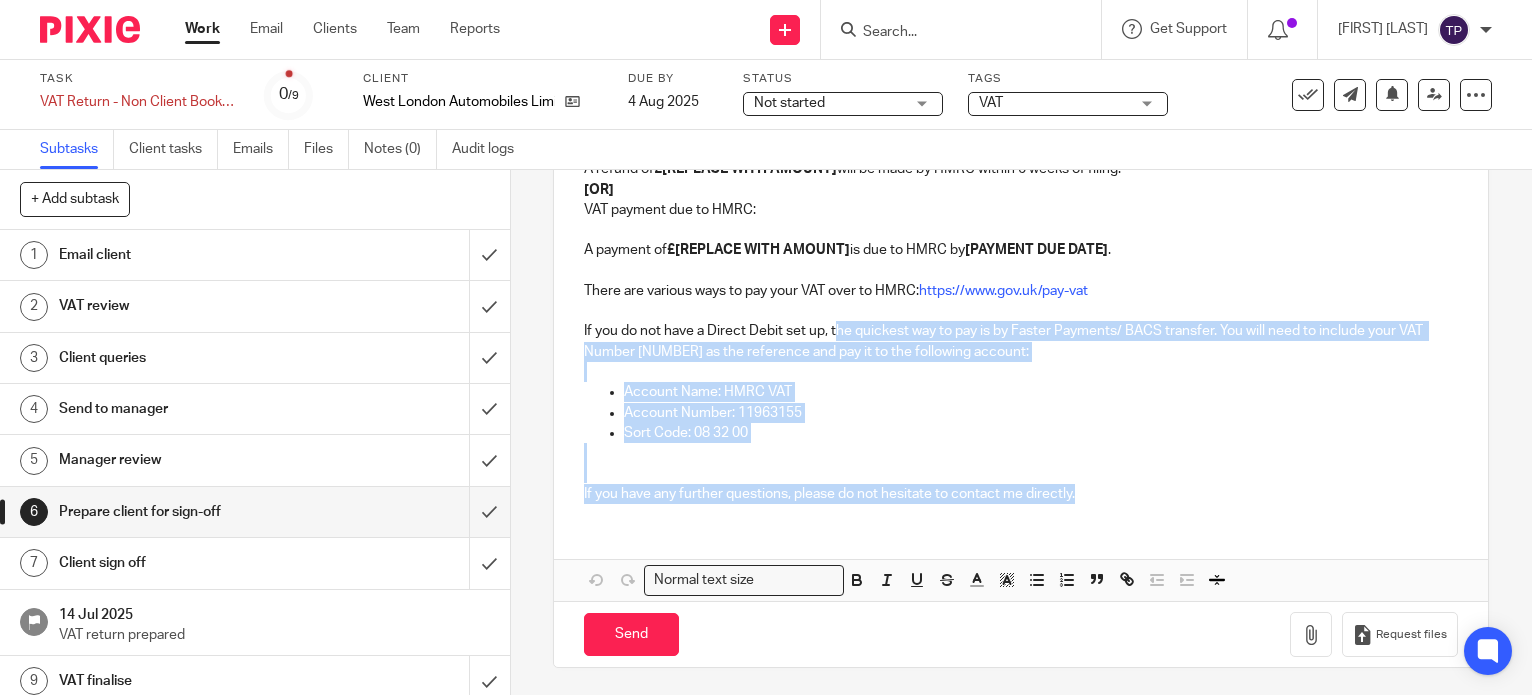 drag, startPoint x: 829, startPoint y: 330, endPoint x: 1062, endPoint y: 499, distance: 287.83676 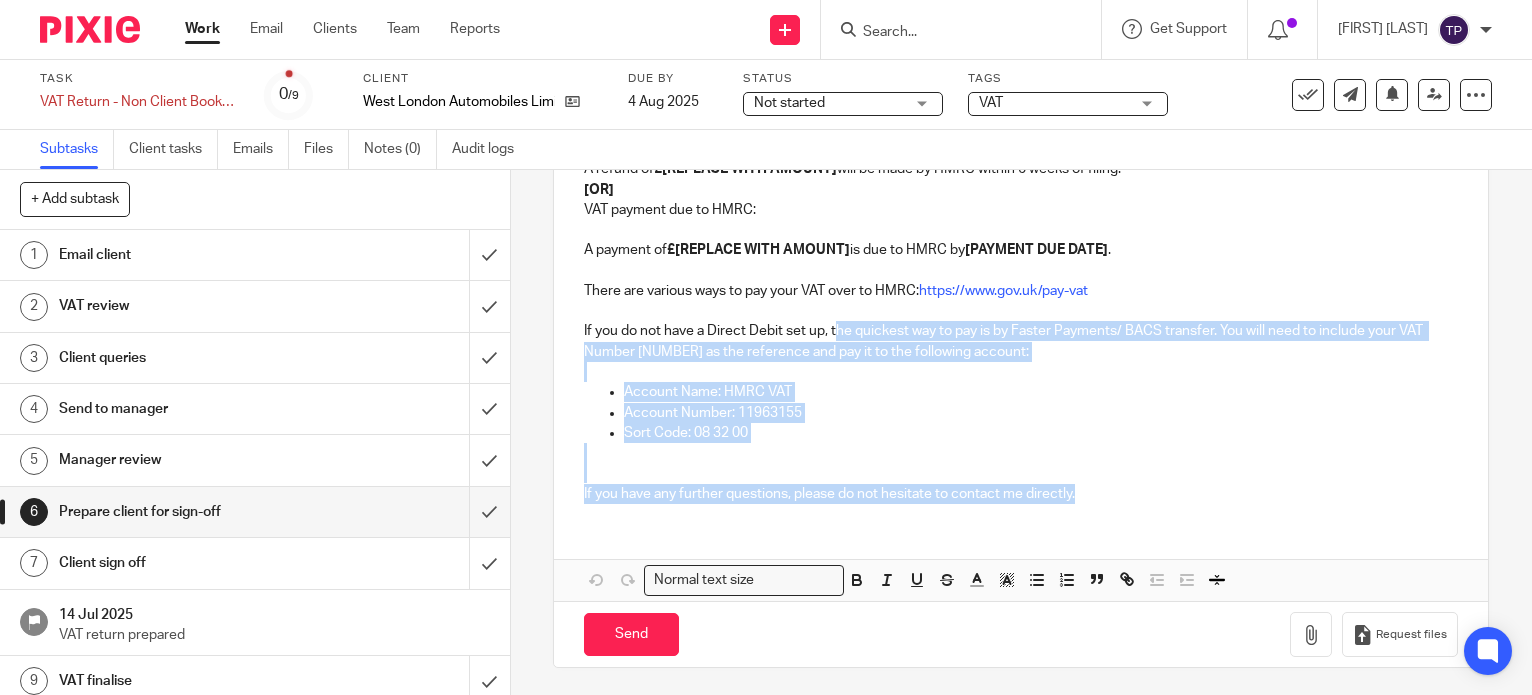 click on "Hi [FIRST] , We have prepared and reviewed your quarterly VAT Return and this has now been sent to you for careful checking and approval. This will be issued for your approval and e-signature. Once approved, we will be submitting the return to HMRC on your behalf. [CHOOSE ONE] A refund of £[REPLACE WITH AMOUNT] will be made by HMRC within 6 weeks of filing. [OR] VAT payment due to HMRC: A payment of £[REPLACE WITH AMOUNT] is due to HMRC by [DATE]. There are various ways to pay your VAT over to HMRC: https://www.gov.uk/pay-vat If you do not have a Direct Debit set up, the quickest way to pay is by Faster Payments/ BACS transfer. You will need to include your VAT Number [NUMBER] as the reference and pay it to the following account: Account Name: HMRC VAT Account Number: [NUMBER] Sort Code: [NUMBER] If you have any further questions, please do not hesitate to contact me directly." at bounding box center [1021, 248] 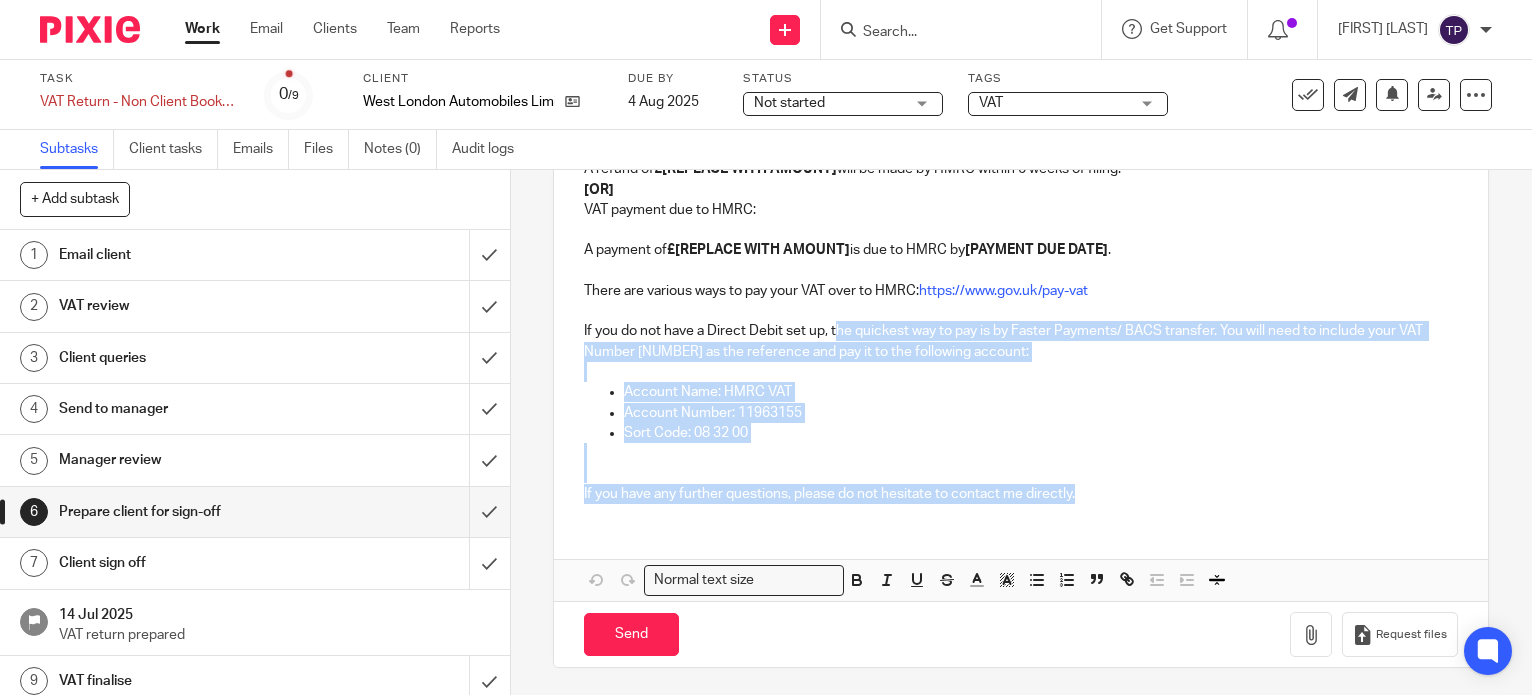copy on "he quickest way to pay is by Faster Payments/ BACS transfer. You will need to include your VAT Number [NUMBER] as the reference and pay it to the following account: Account Name: HMRC VAT Account Number: [NUMBER] Sort Code: [NUMBER] If you have any further questions, please do not hesitate to contact me directly." 